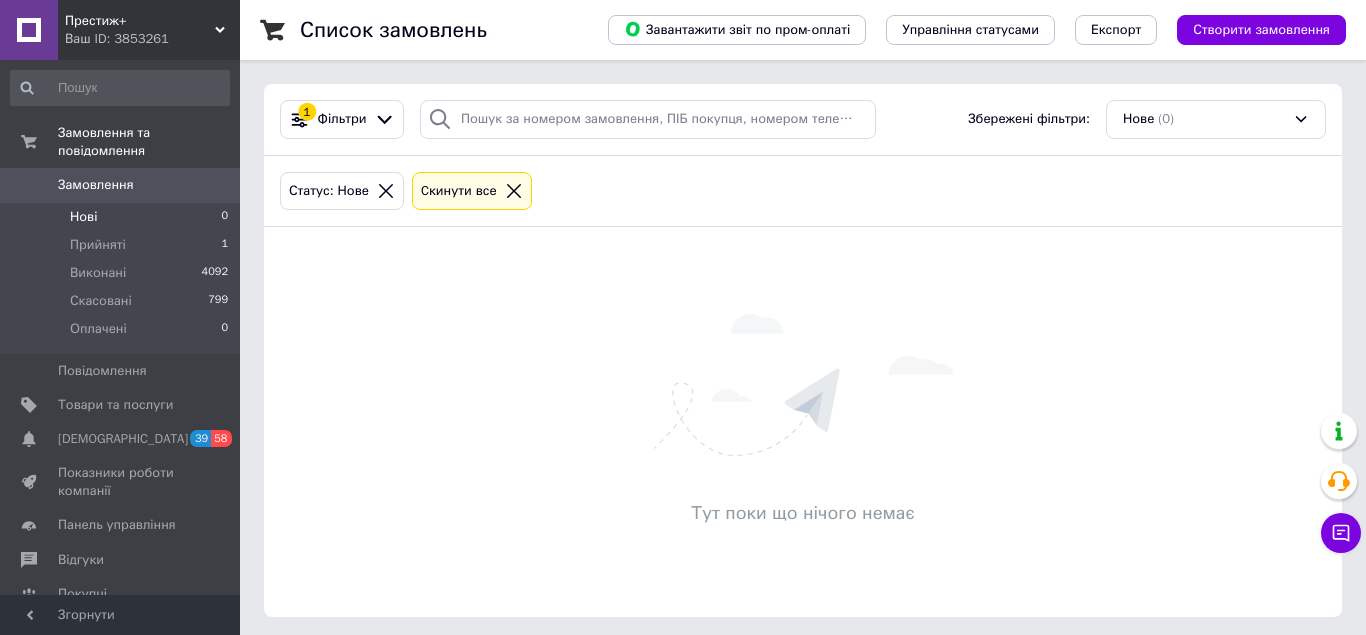 click on "Оплачені" at bounding box center [98, 329] 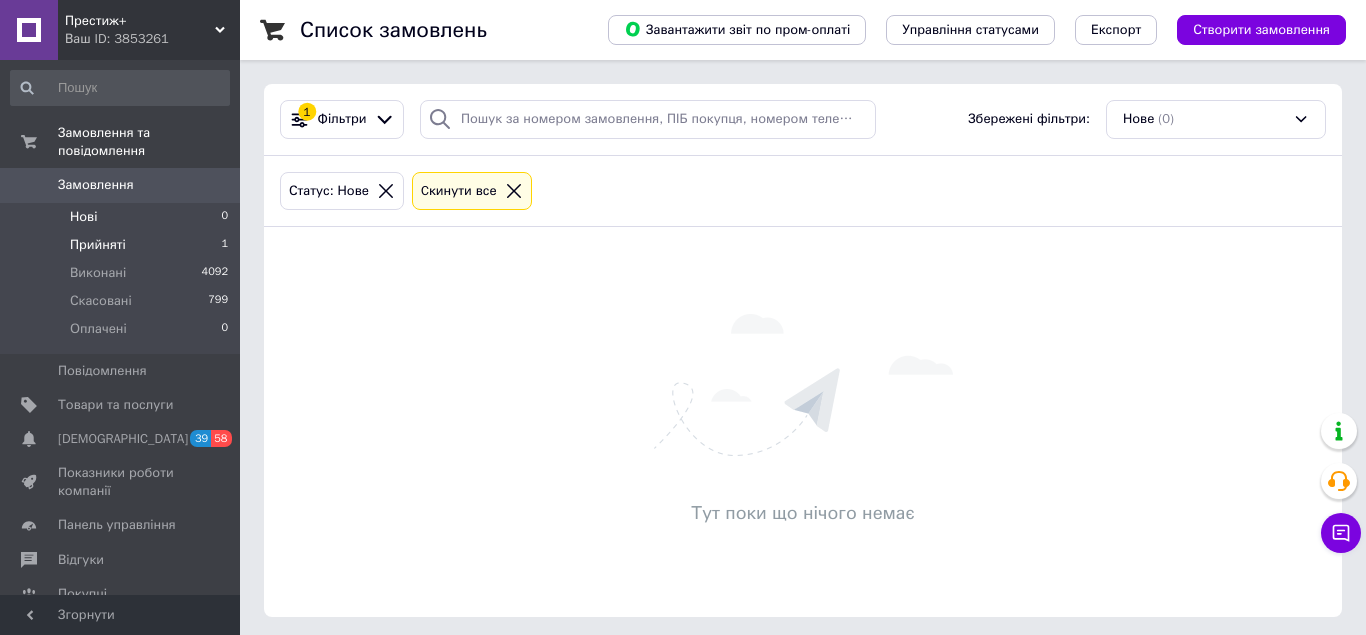 scroll, scrollTop: 0, scrollLeft: 0, axis: both 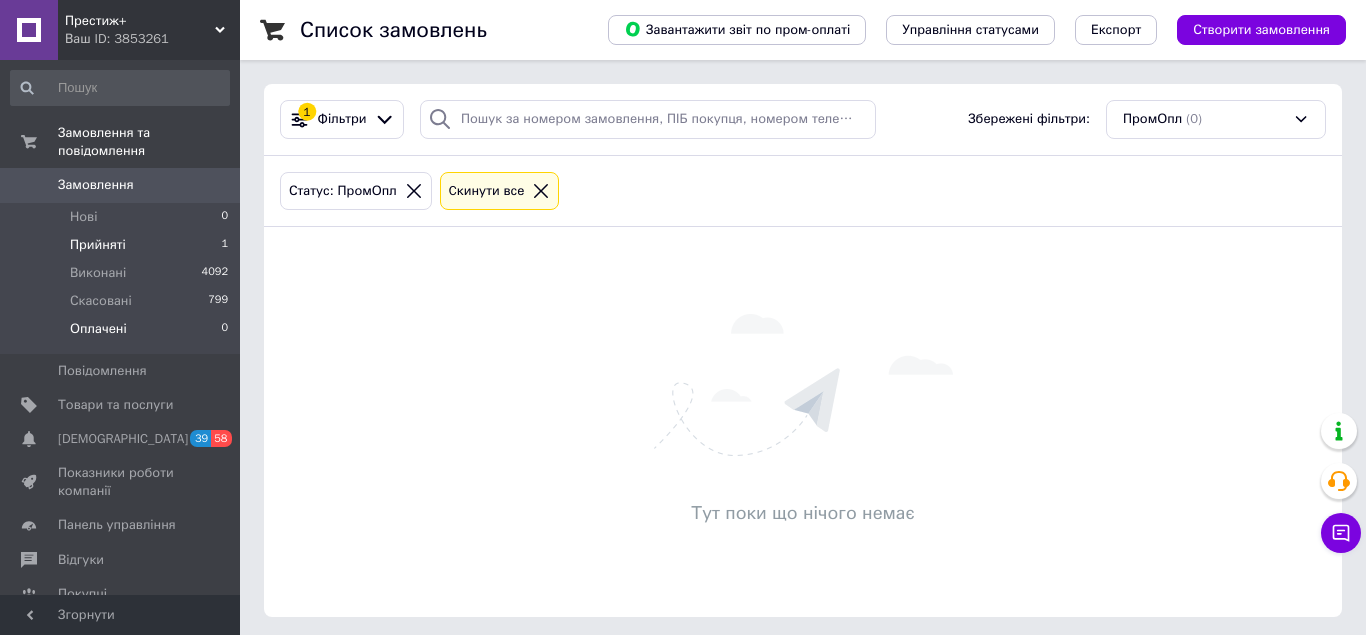 click on "Прийняті 1" at bounding box center (120, 245) 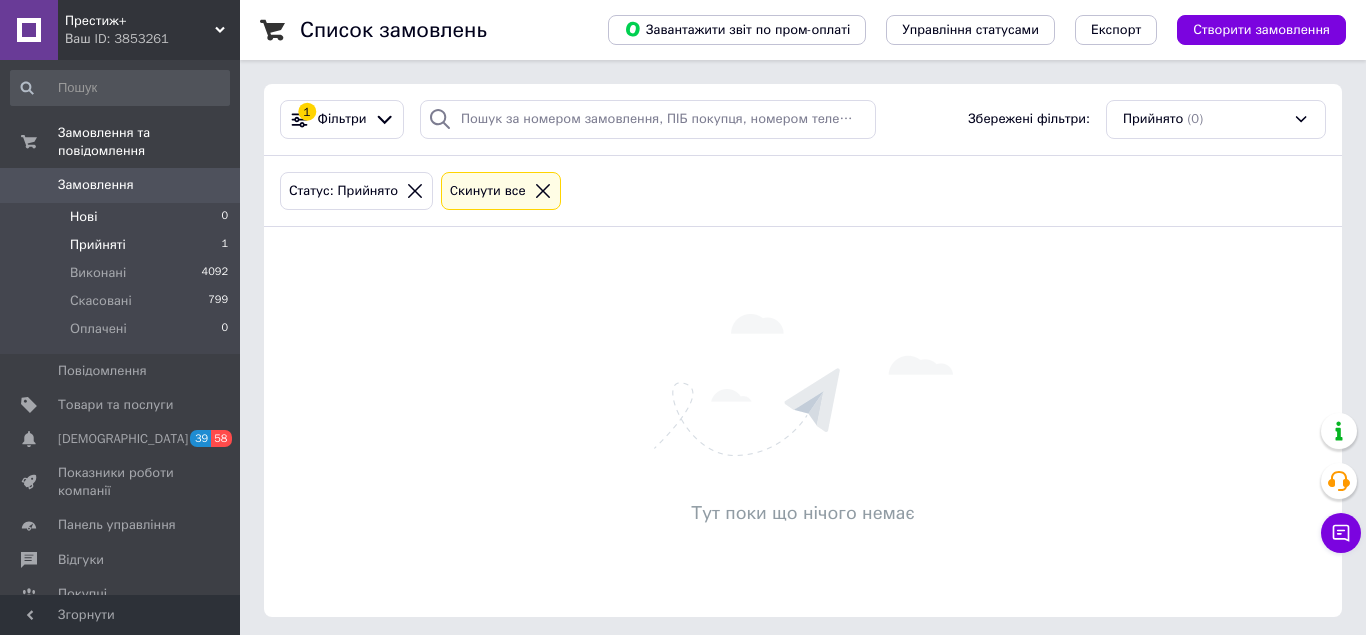 click on "Нові" at bounding box center (83, 217) 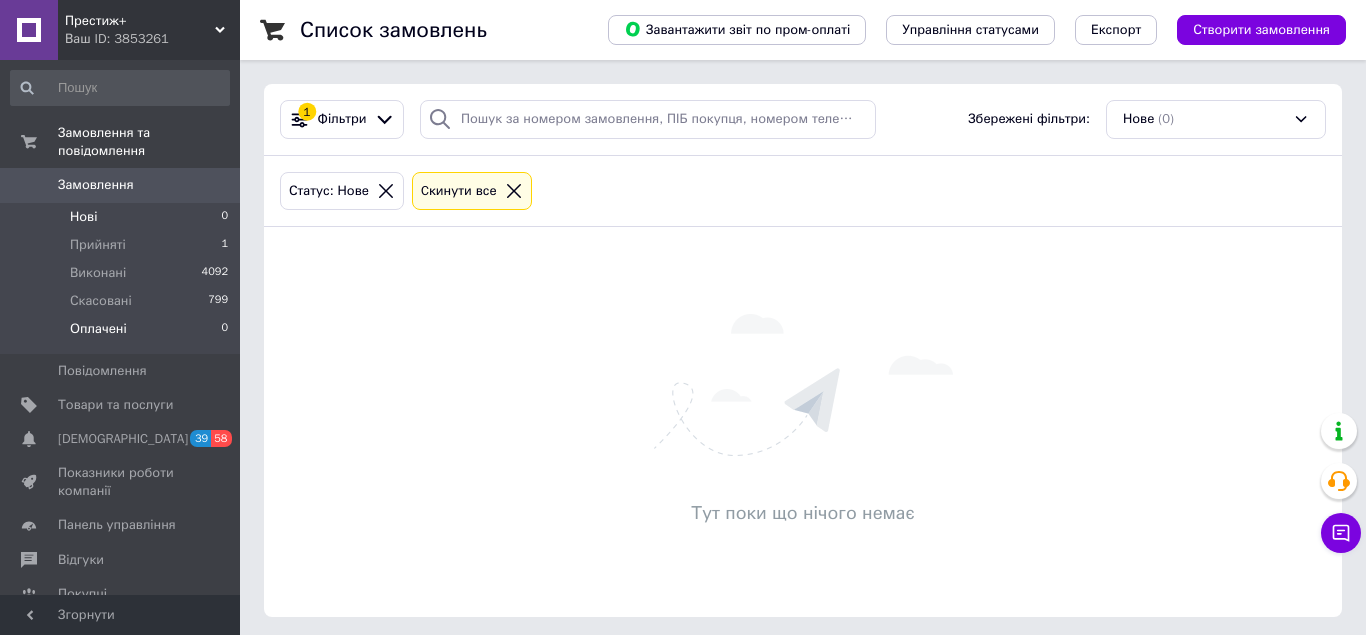 click on "Оплачені 0" at bounding box center (120, 334) 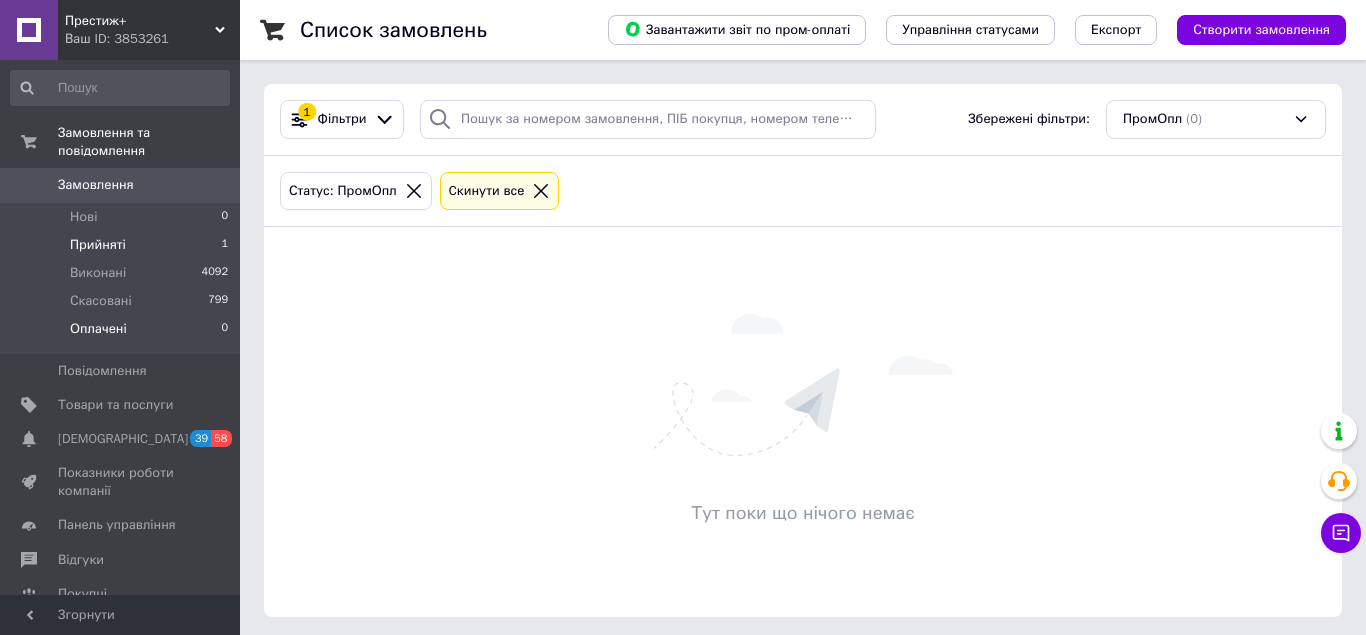 click on "Прийняті 1" at bounding box center [120, 245] 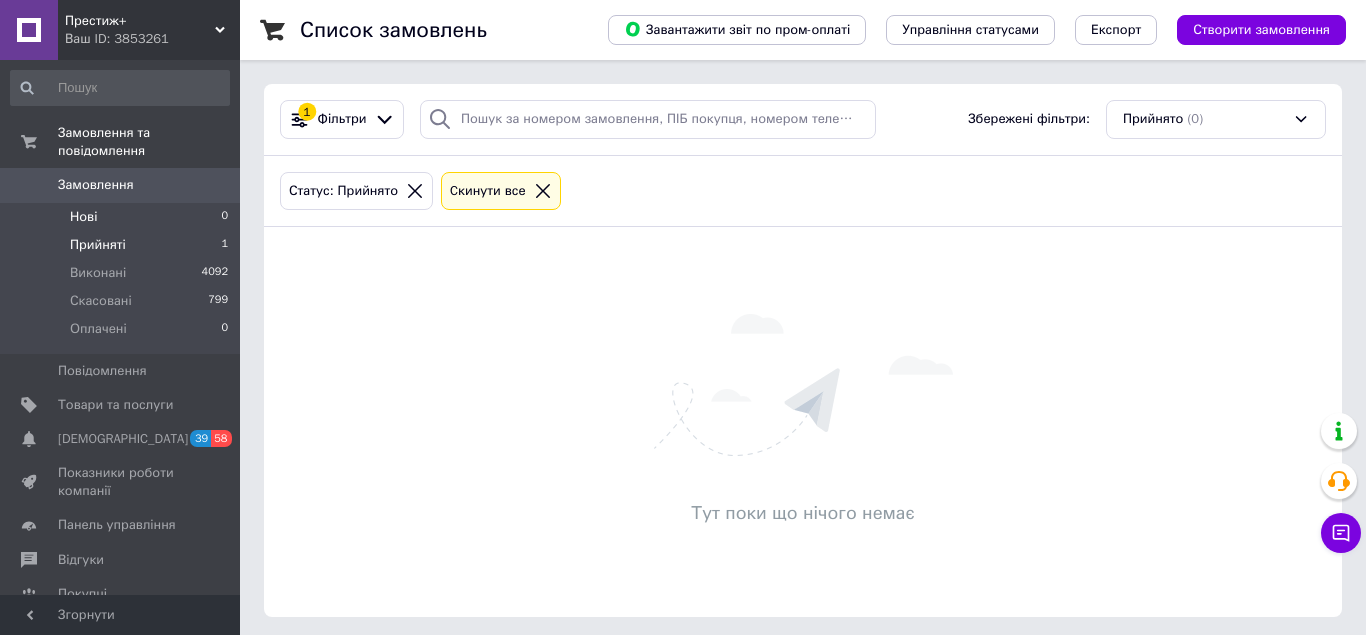 click on "Нові 0" at bounding box center [120, 217] 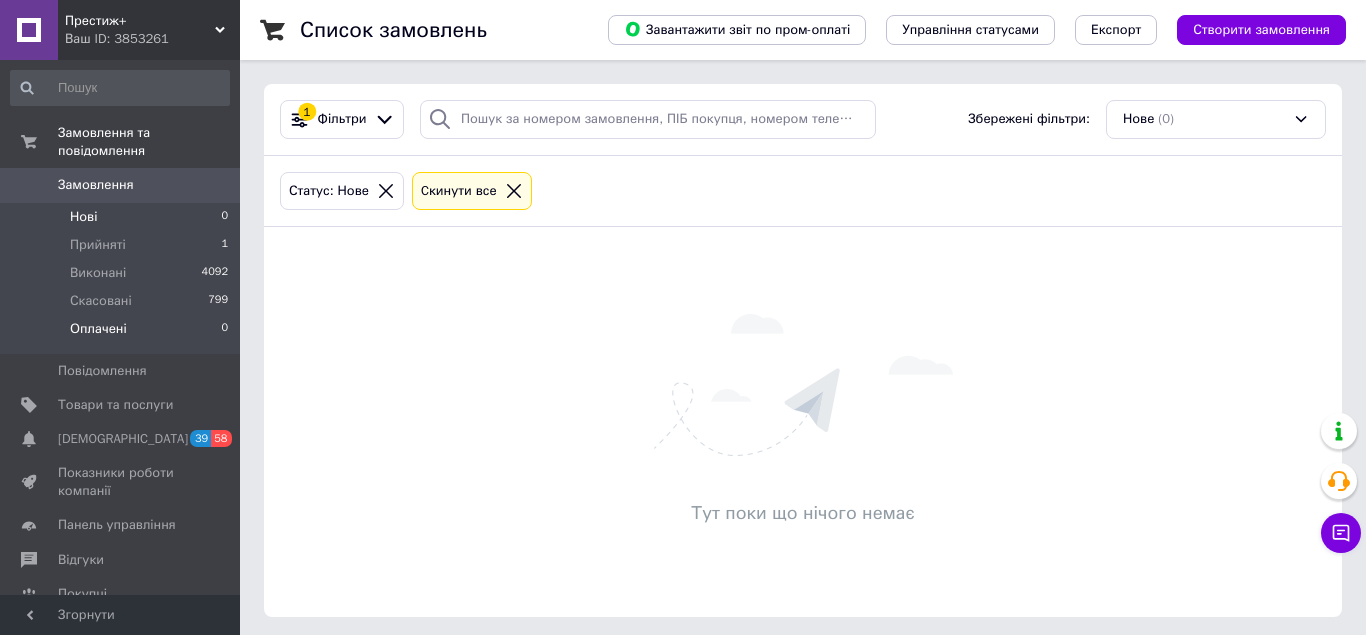 click on "Оплачені 0" at bounding box center [120, 334] 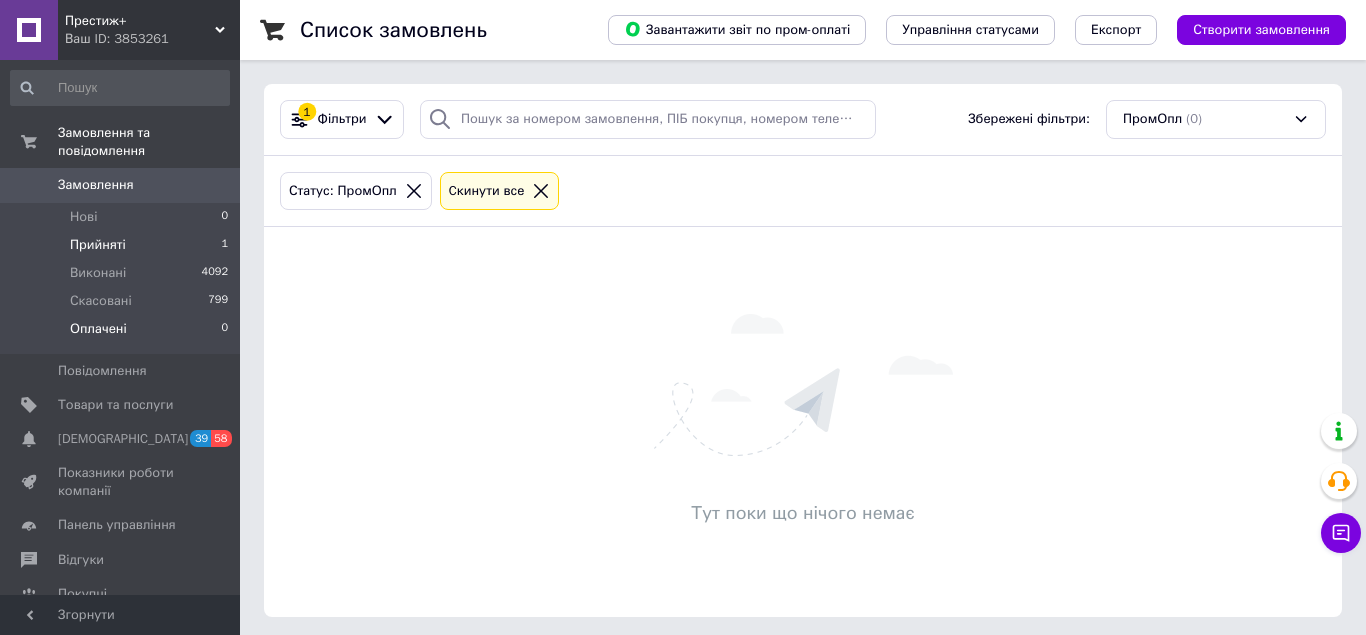 click on "Прийняті 1" at bounding box center (120, 245) 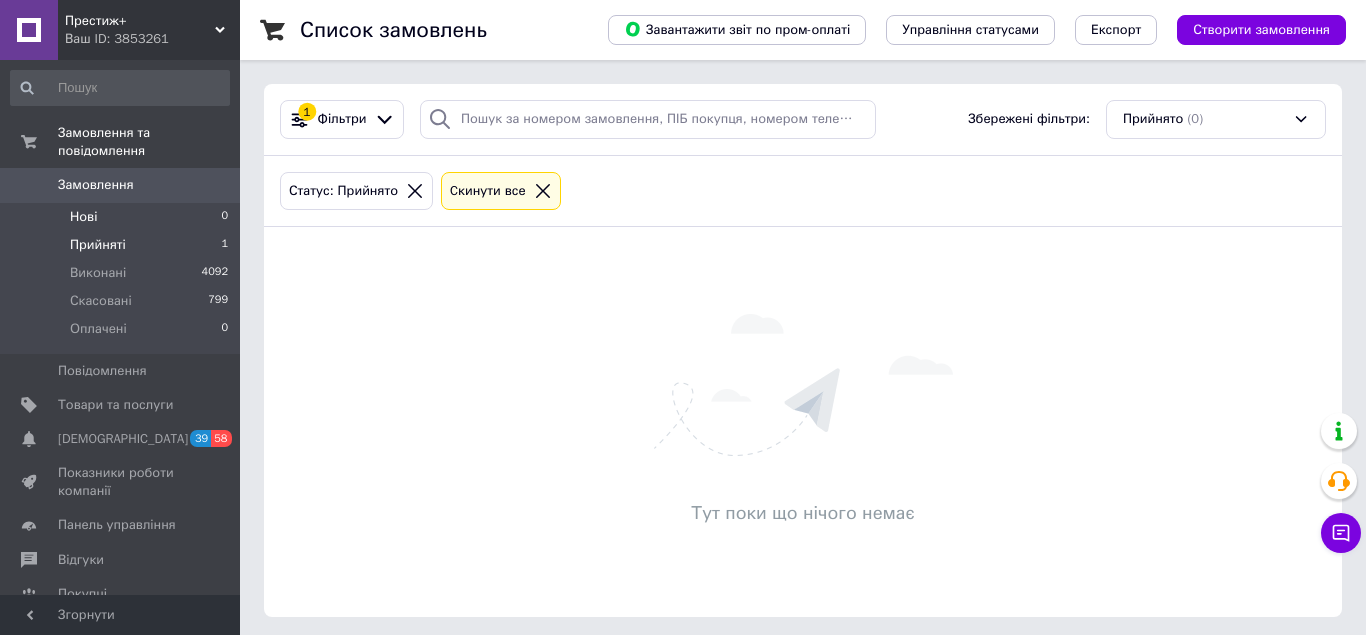 click on "Нові 0" at bounding box center [120, 217] 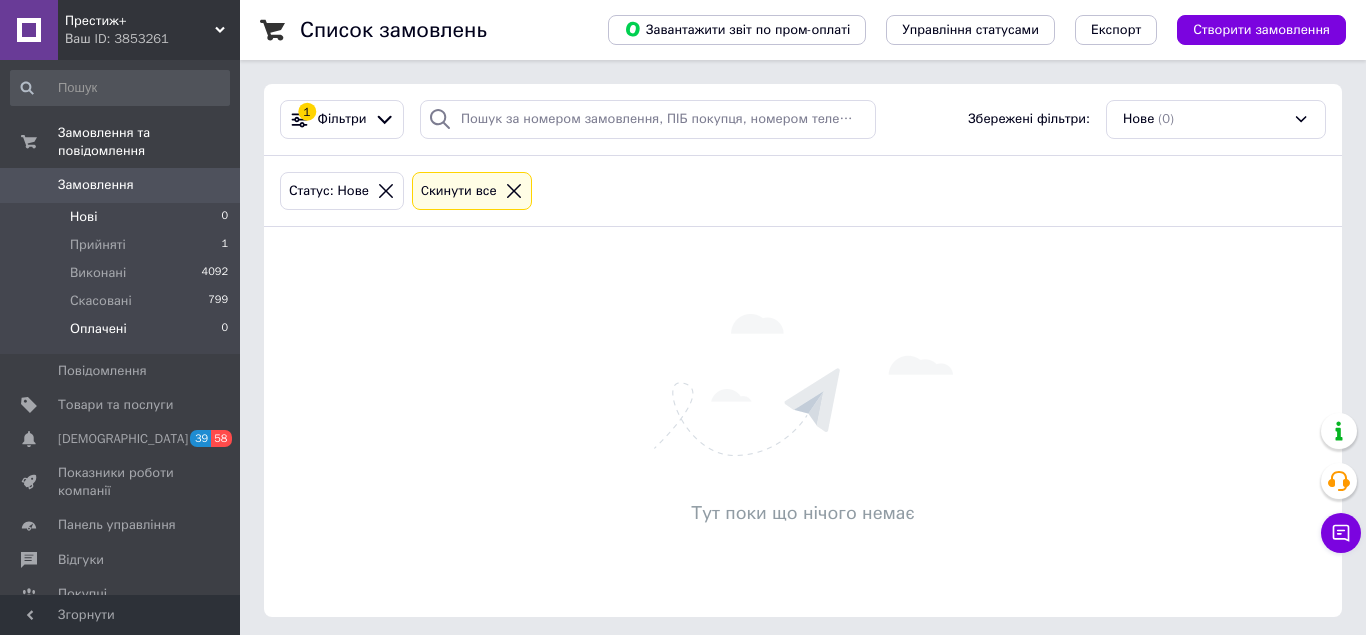 click on "Оплачені 0" at bounding box center (120, 334) 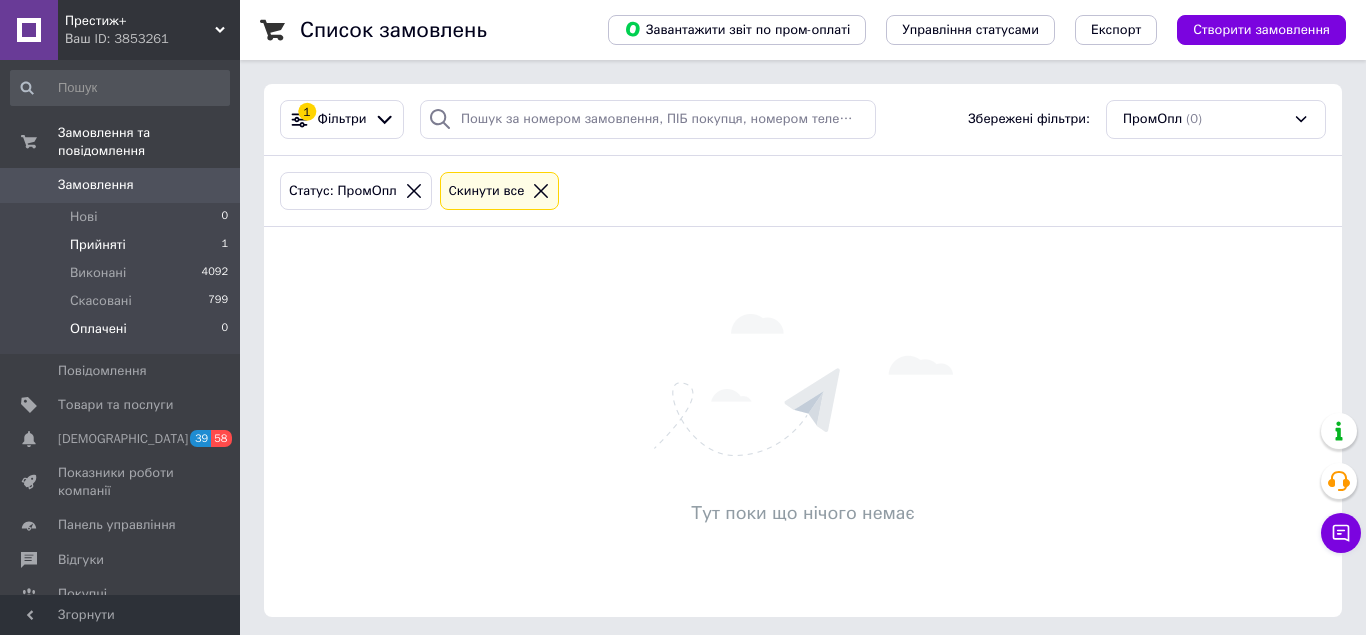 click on "Прийняті 1" at bounding box center [120, 245] 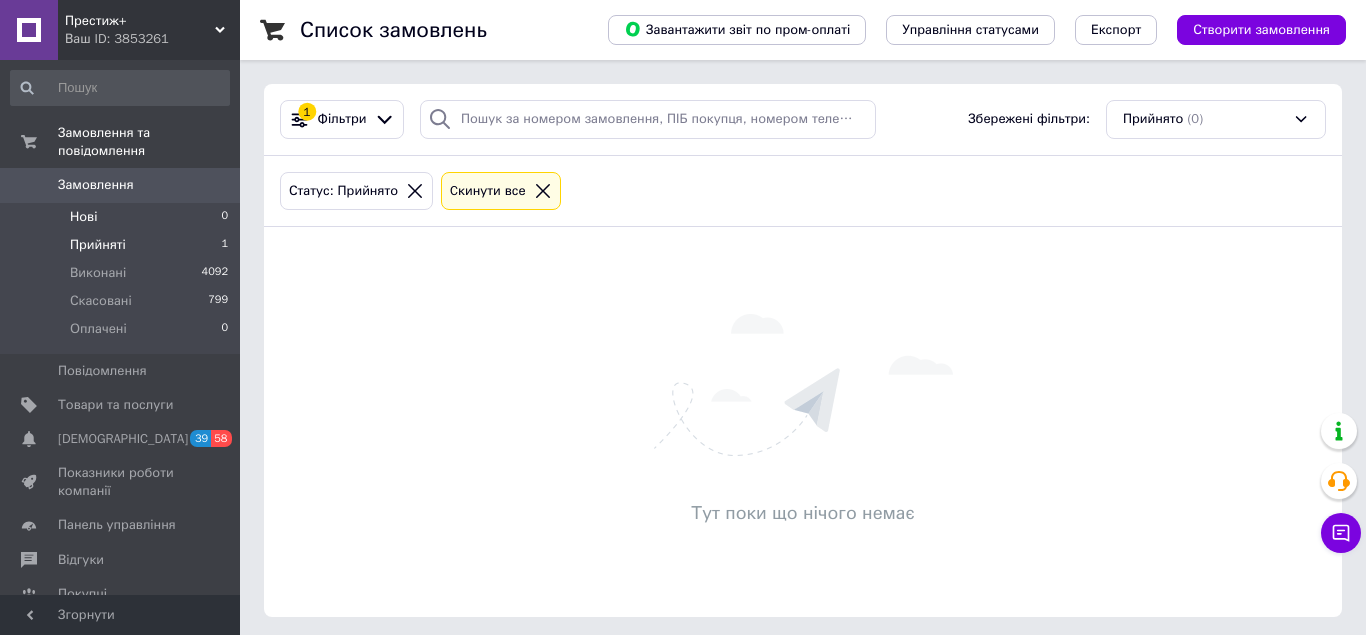 click on "Нові 0" at bounding box center [120, 217] 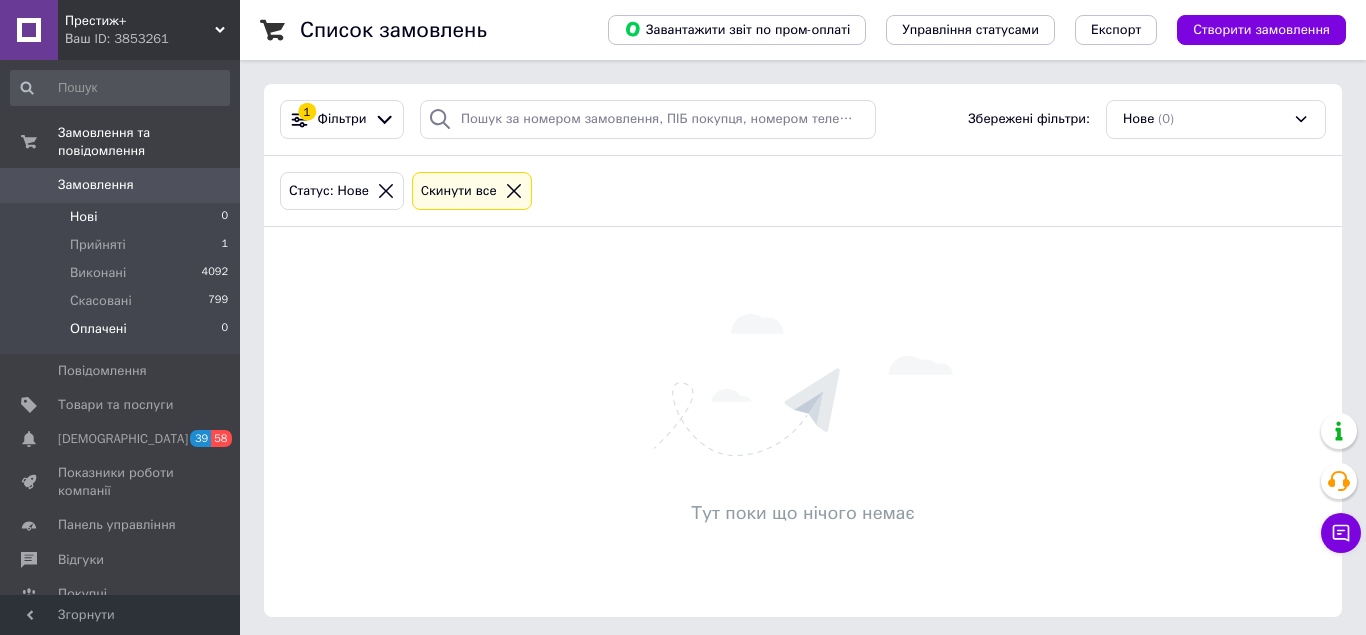 click on "Оплачені" at bounding box center (98, 329) 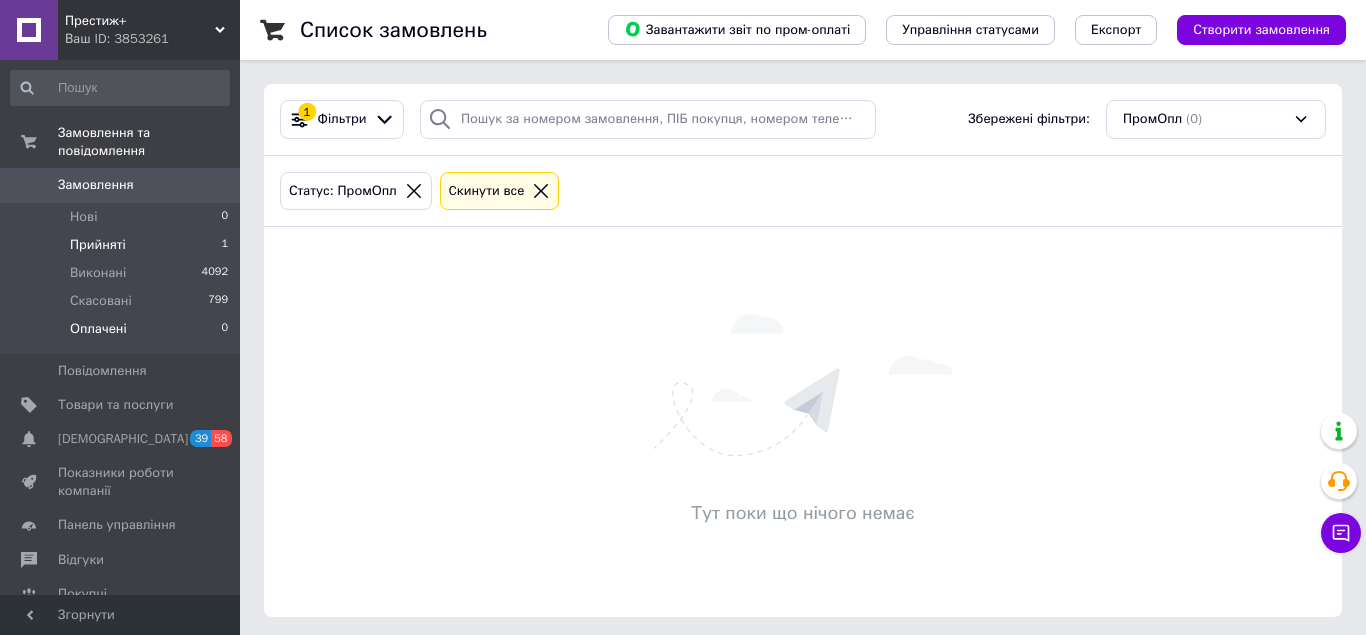 click on "Прийняті 1" at bounding box center (120, 245) 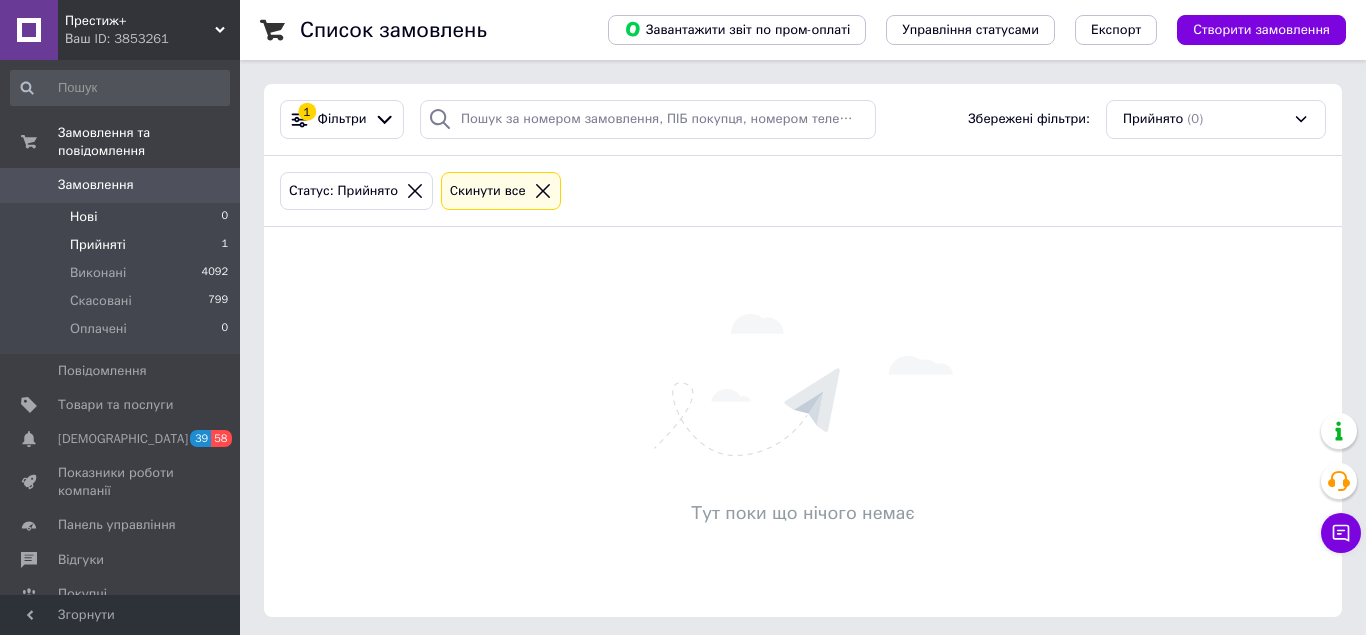 click on "Нові" at bounding box center (83, 217) 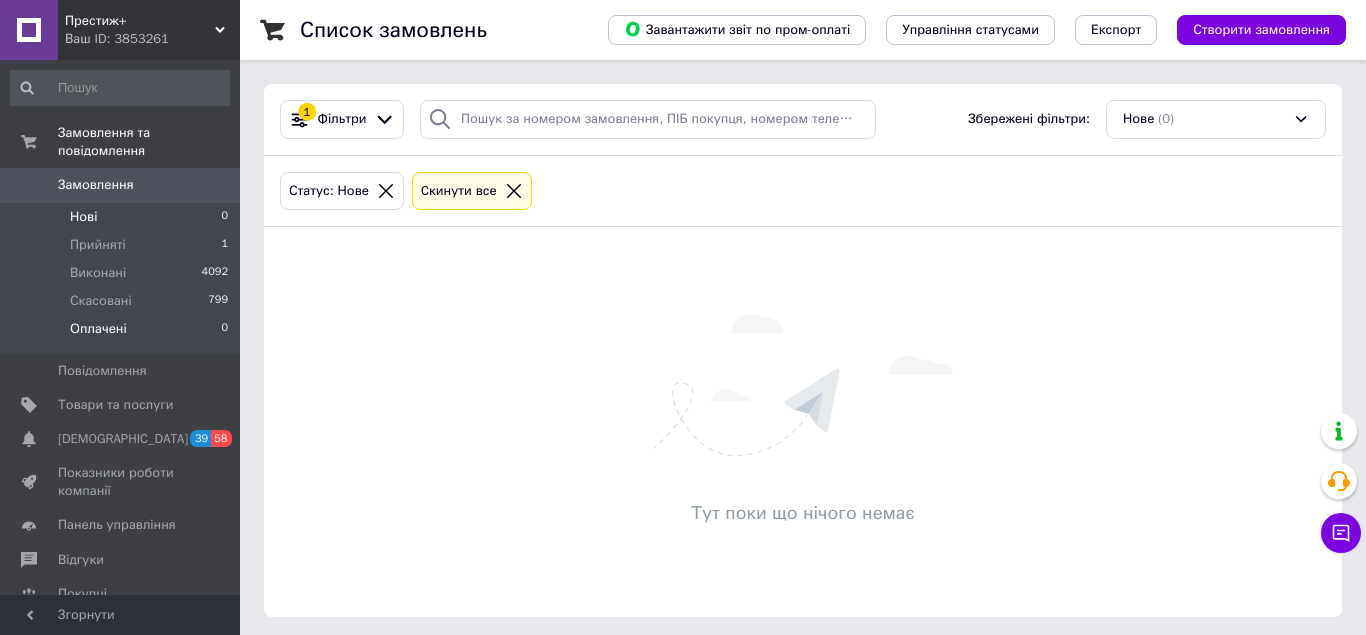 click on "Оплачені" at bounding box center [98, 329] 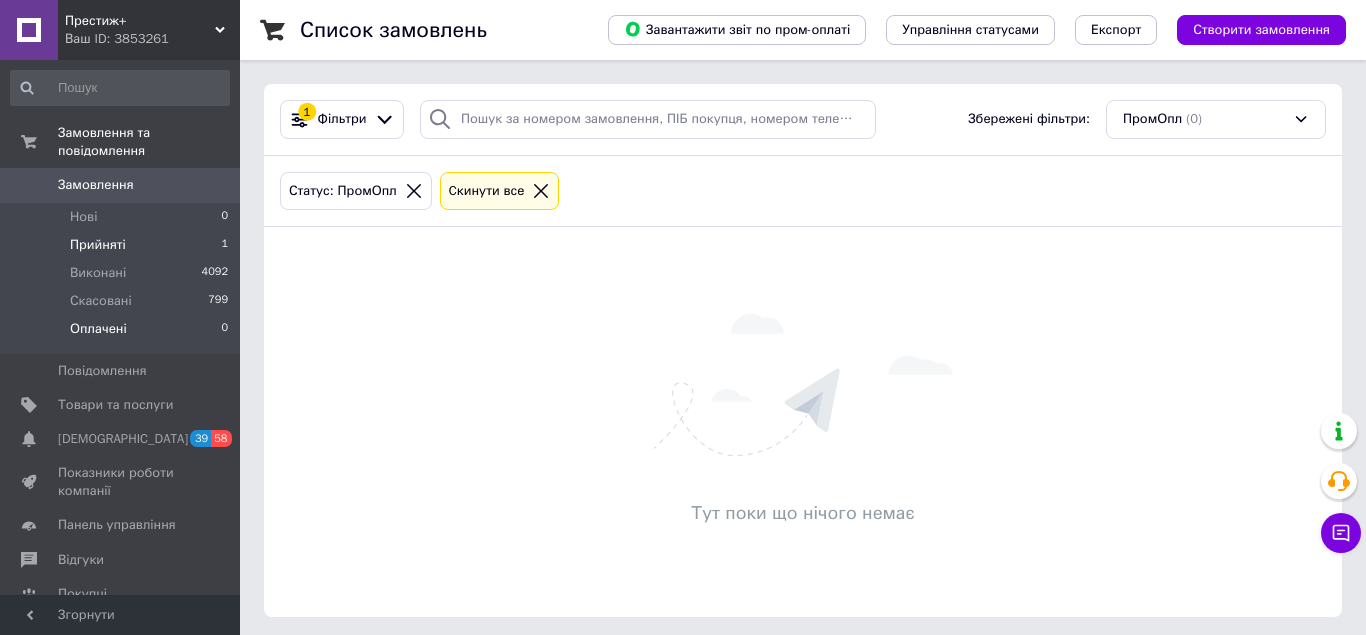 click on "Прийняті" at bounding box center [98, 245] 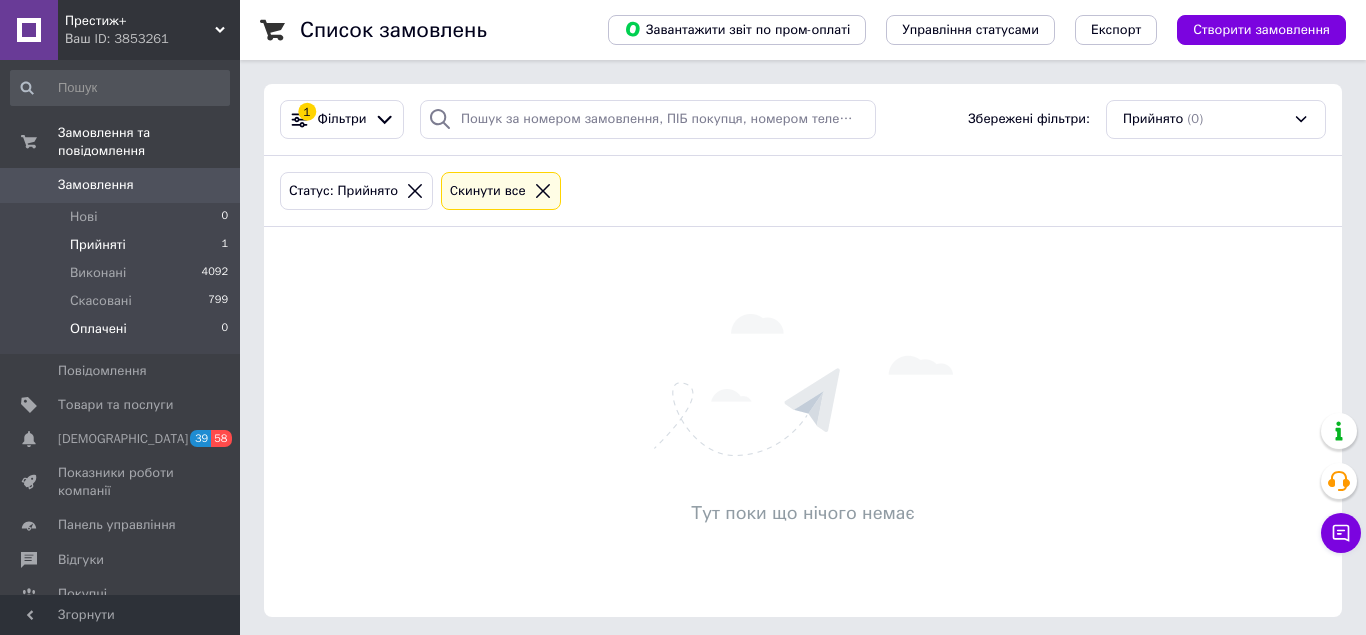 click on "Нові 0" at bounding box center [120, 217] 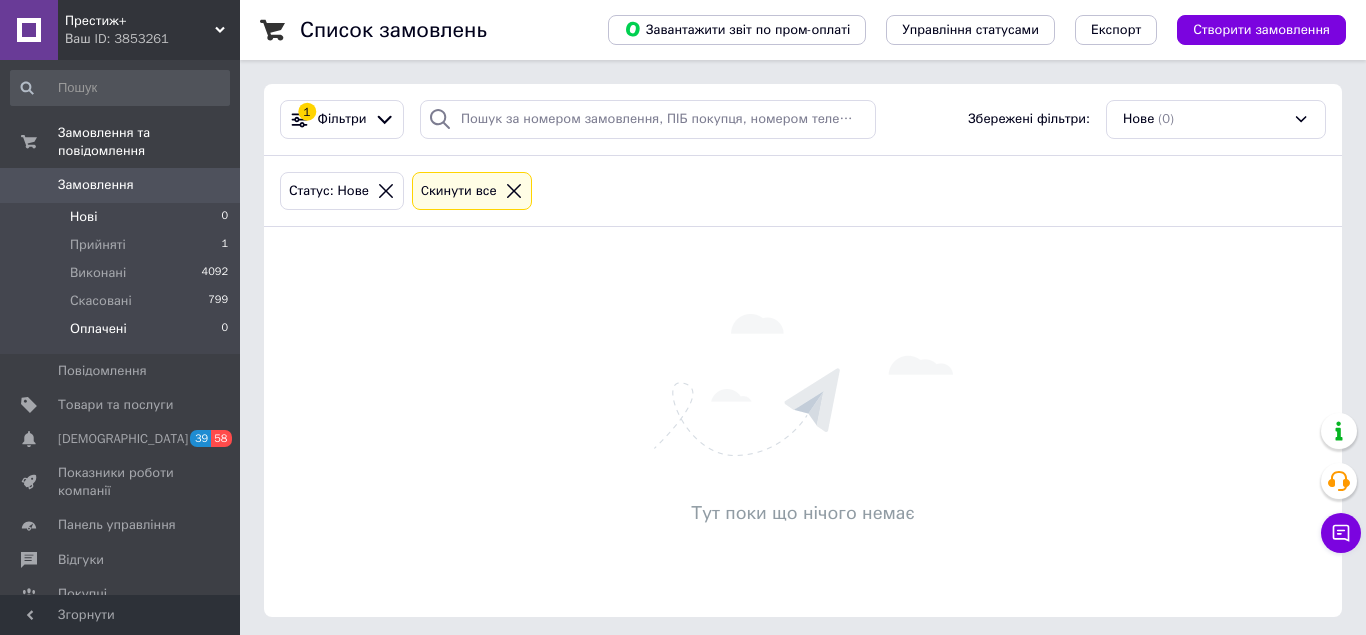 click on "Оплачені" at bounding box center [98, 329] 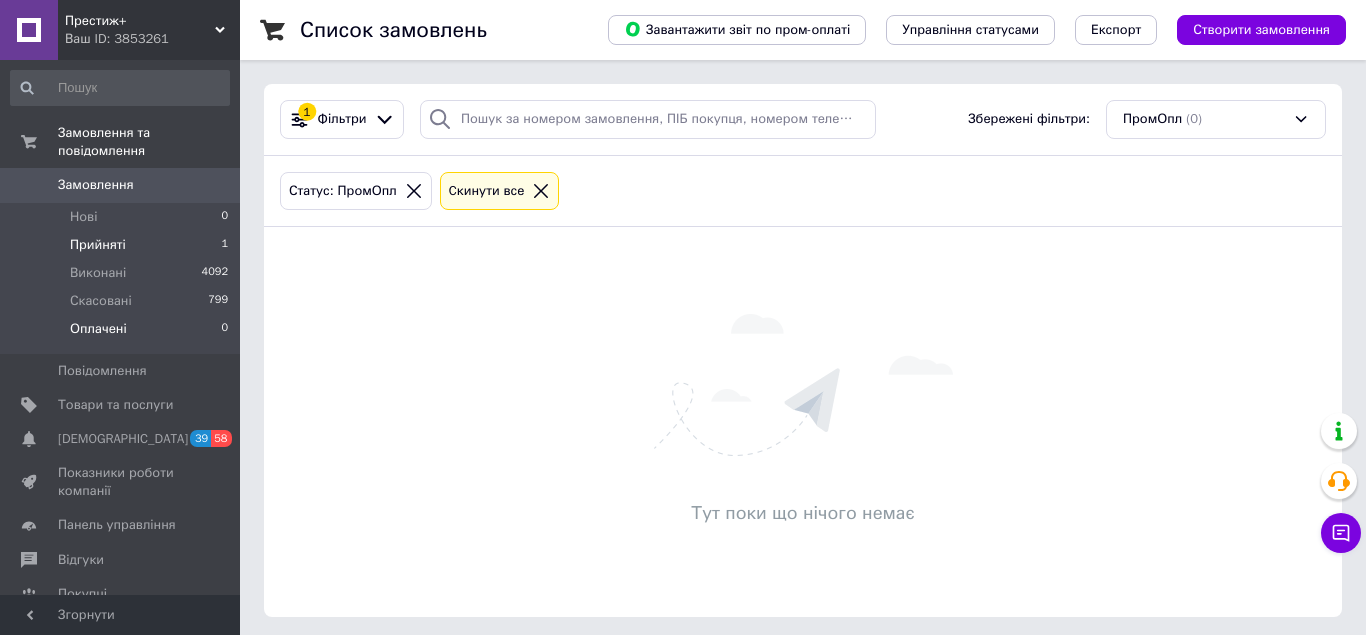 click on "Прийняті 1" at bounding box center (120, 245) 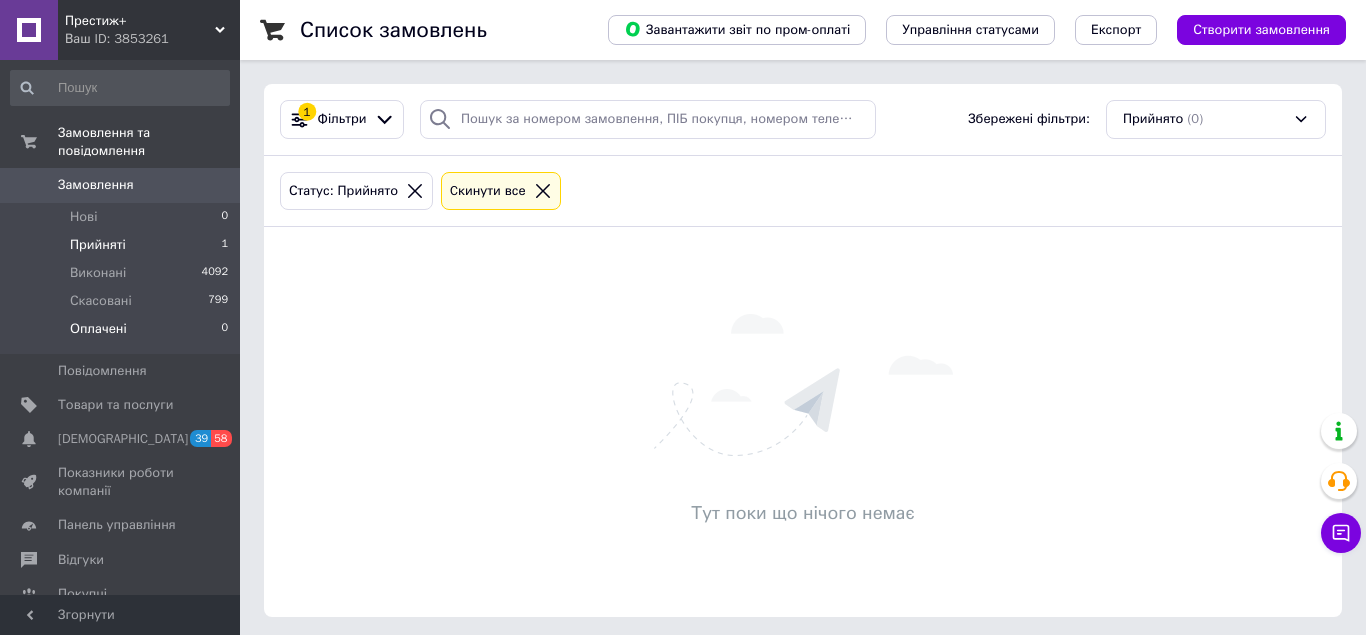 click on "Нові 0" at bounding box center [120, 217] 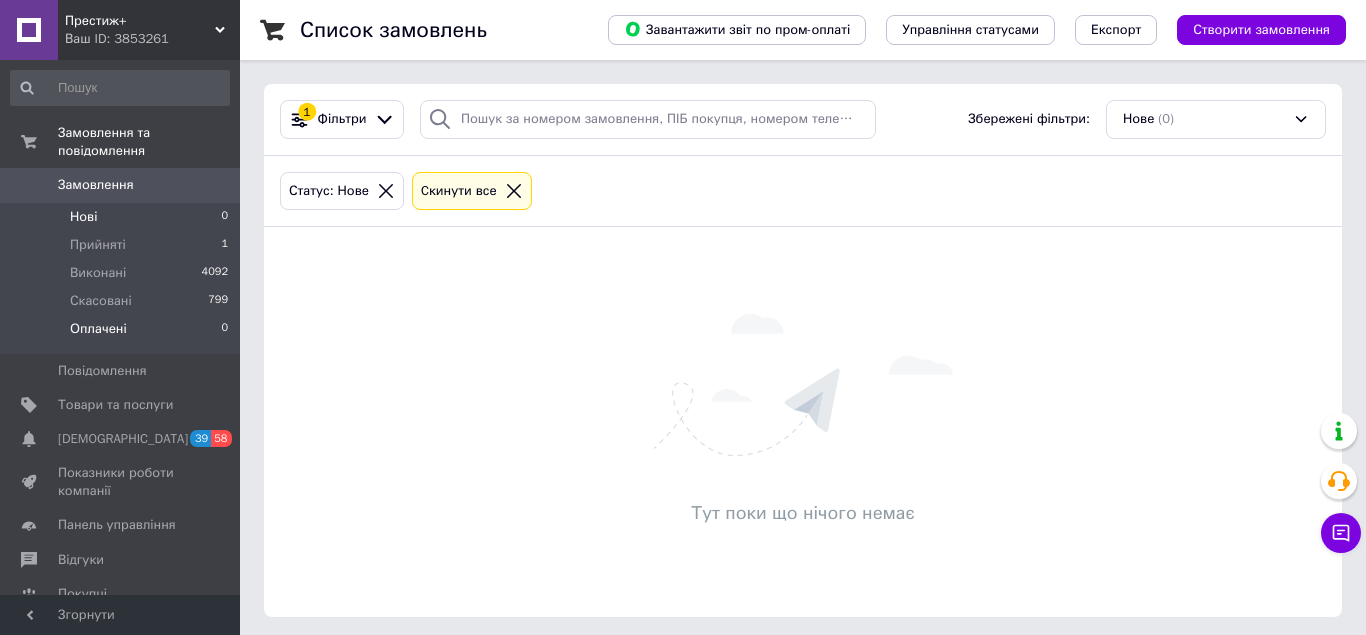 click on "Оплачені 0" at bounding box center [120, 334] 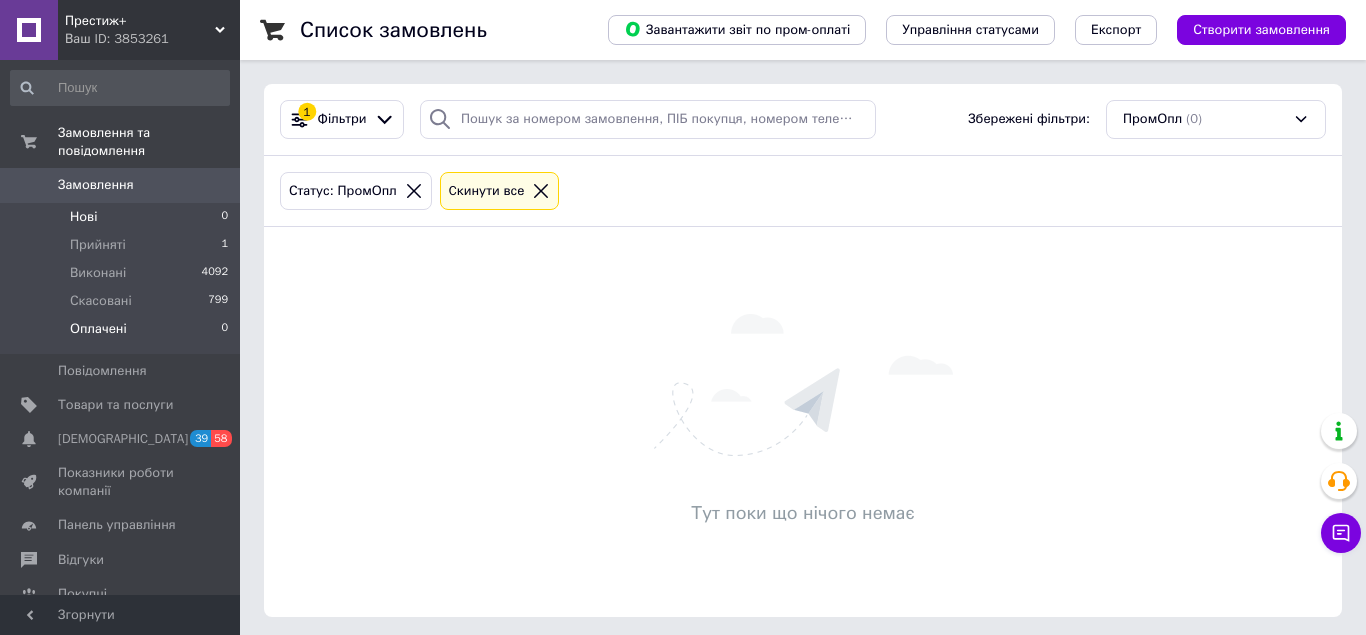 click on "Нові 0" at bounding box center [120, 217] 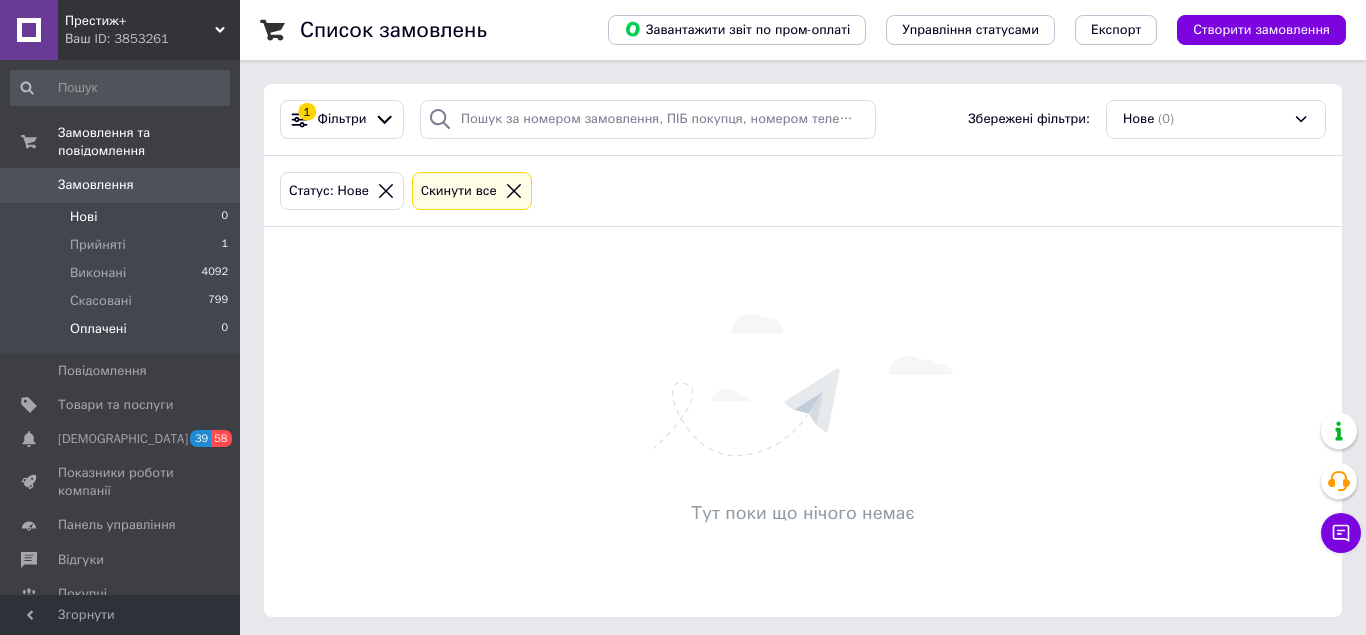 click on "Оплачені" at bounding box center (98, 329) 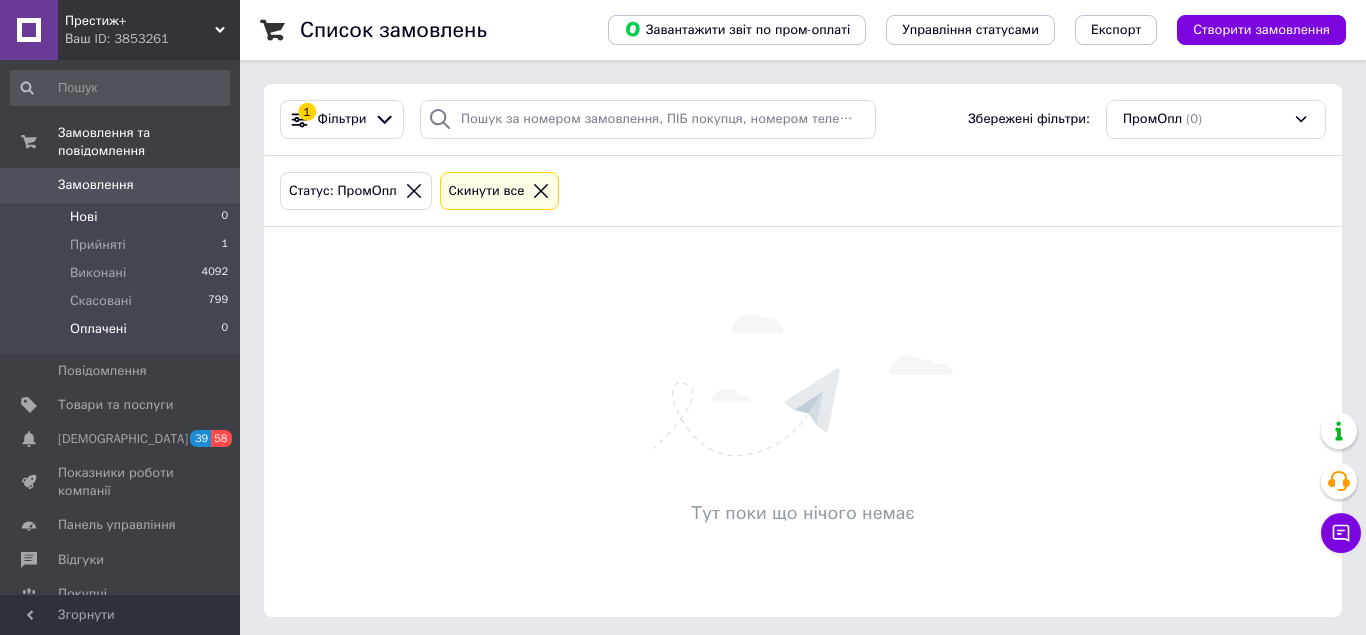click on "Нові 0" at bounding box center [120, 217] 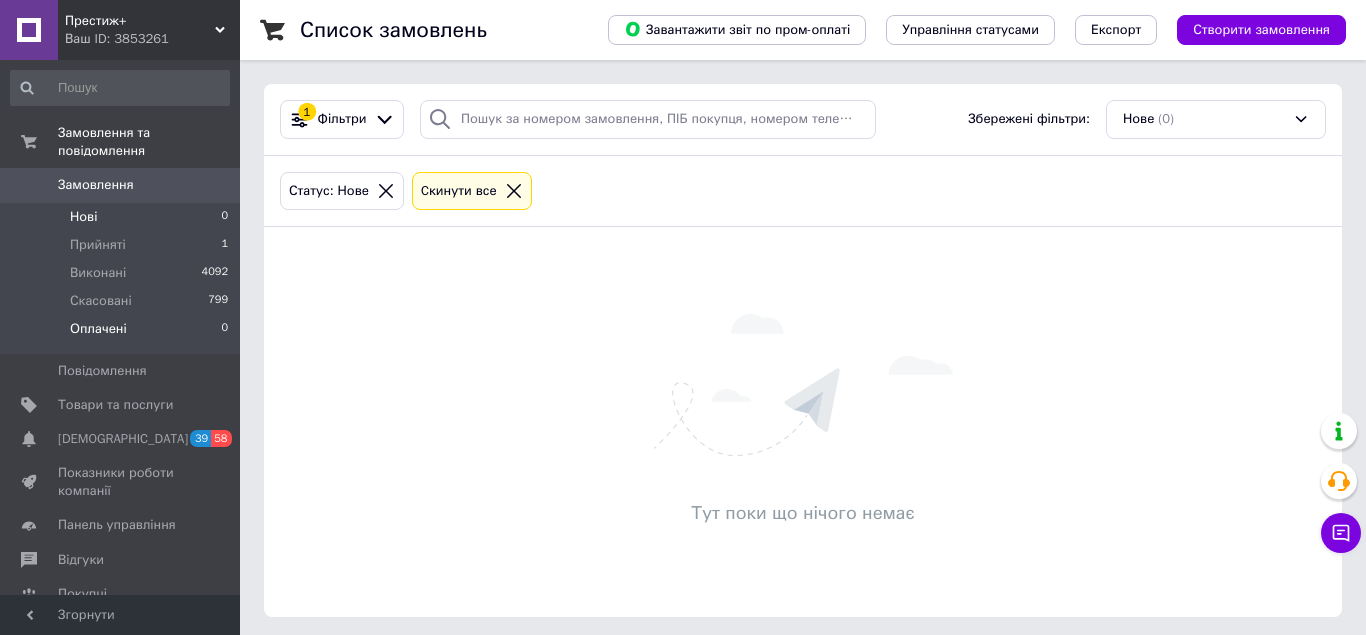 click on "Оплачені 0" at bounding box center [120, 334] 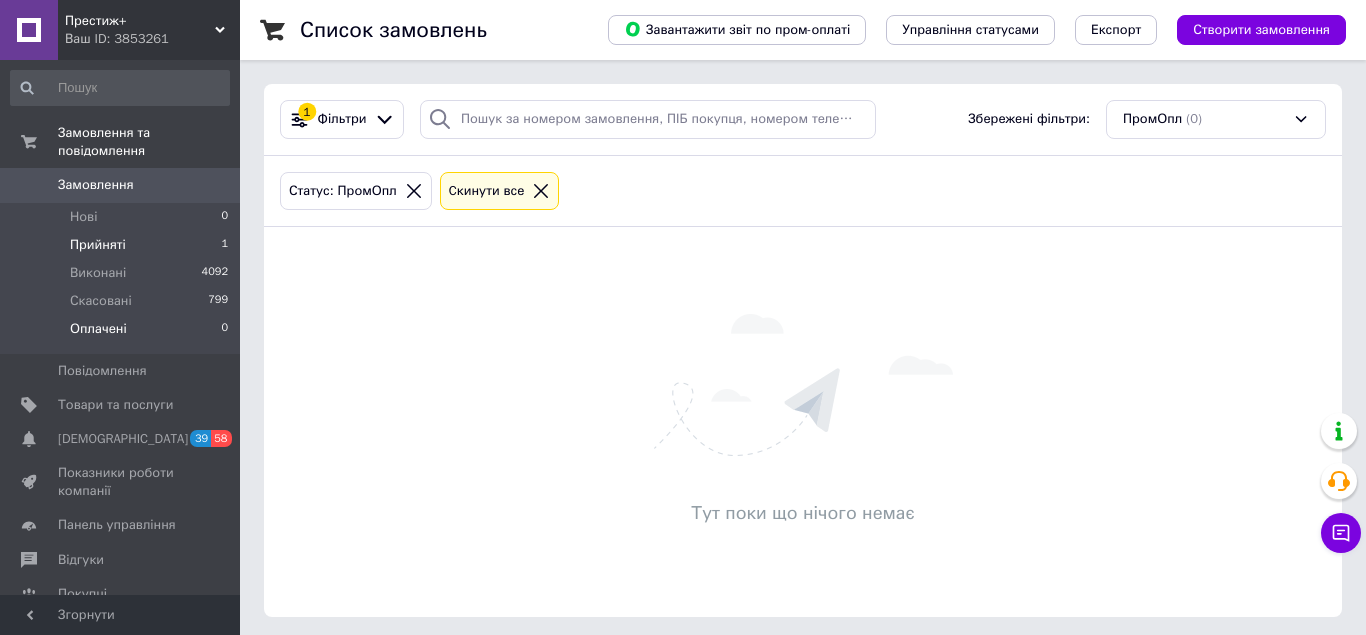 click on "Прийняті 1" at bounding box center [120, 245] 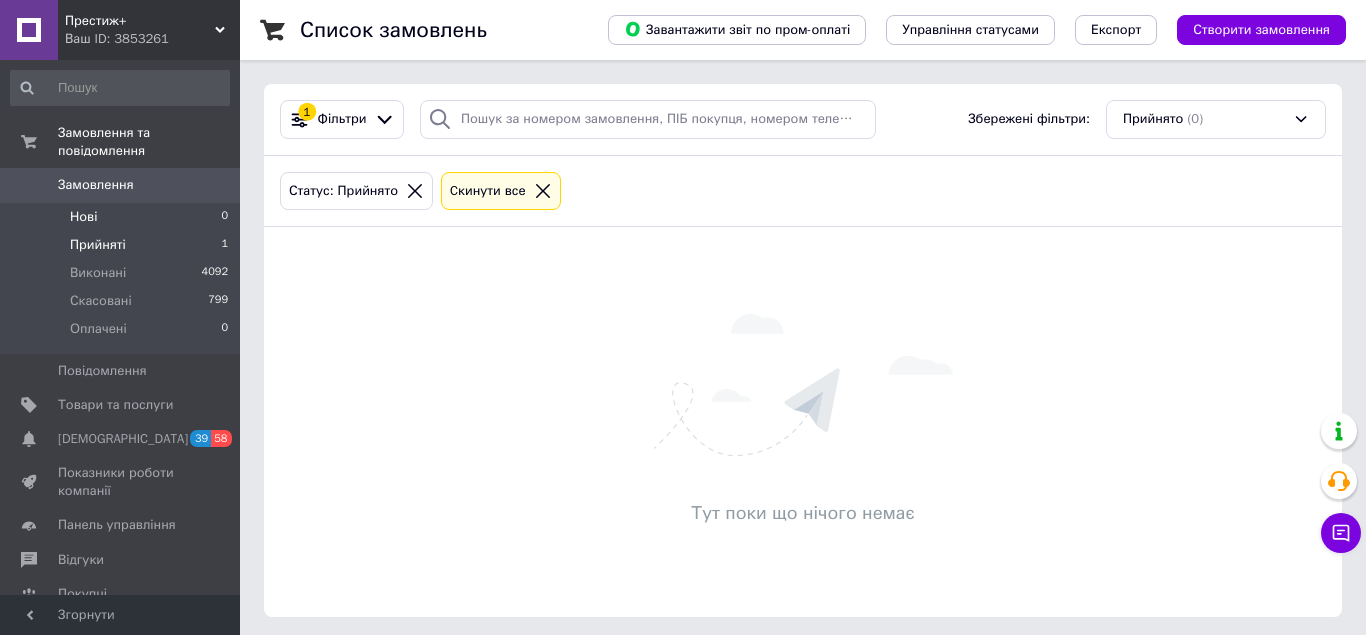 click on "Нові 0" at bounding box center (120, 217) 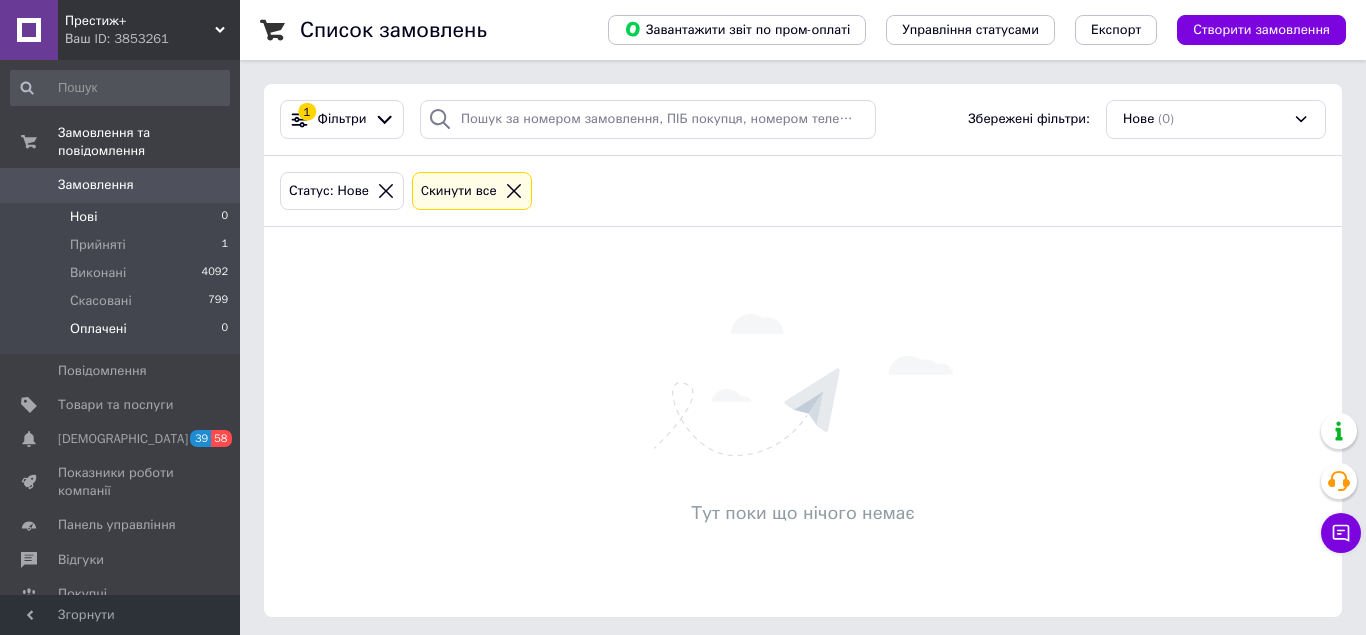 click on "Оплачені 0" at bounding box center [120, 334] 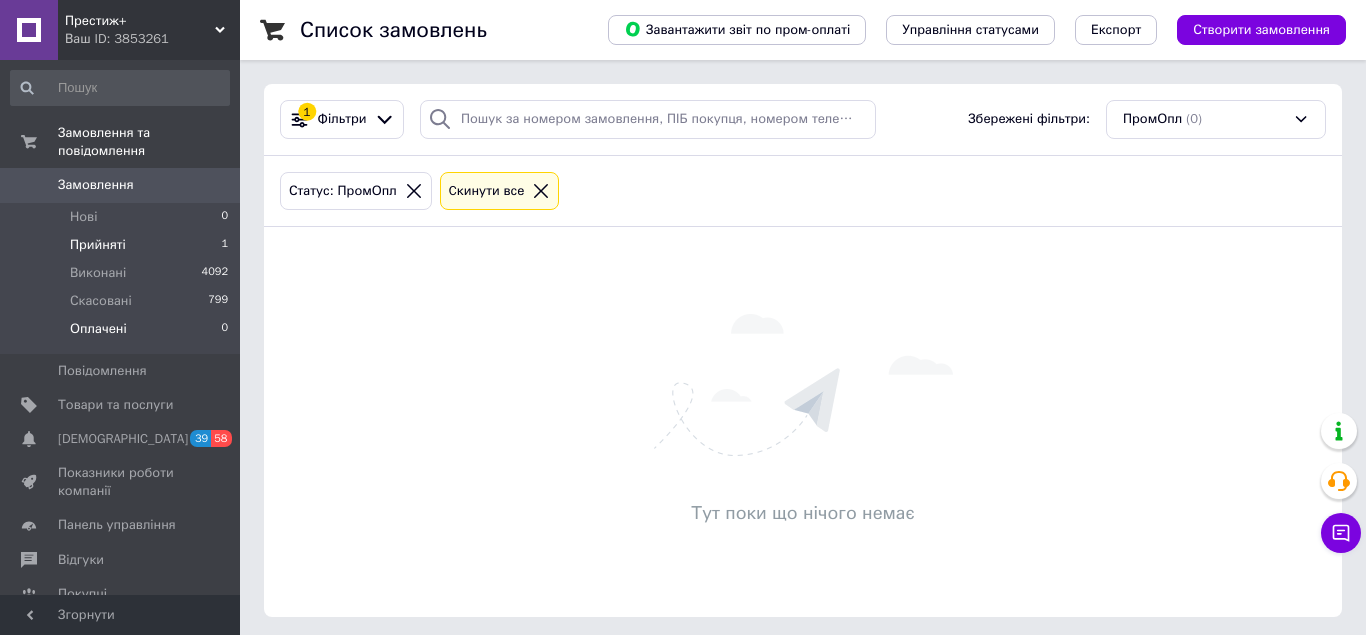 click on "Прийняті 1" at bounding box center [120, 245] 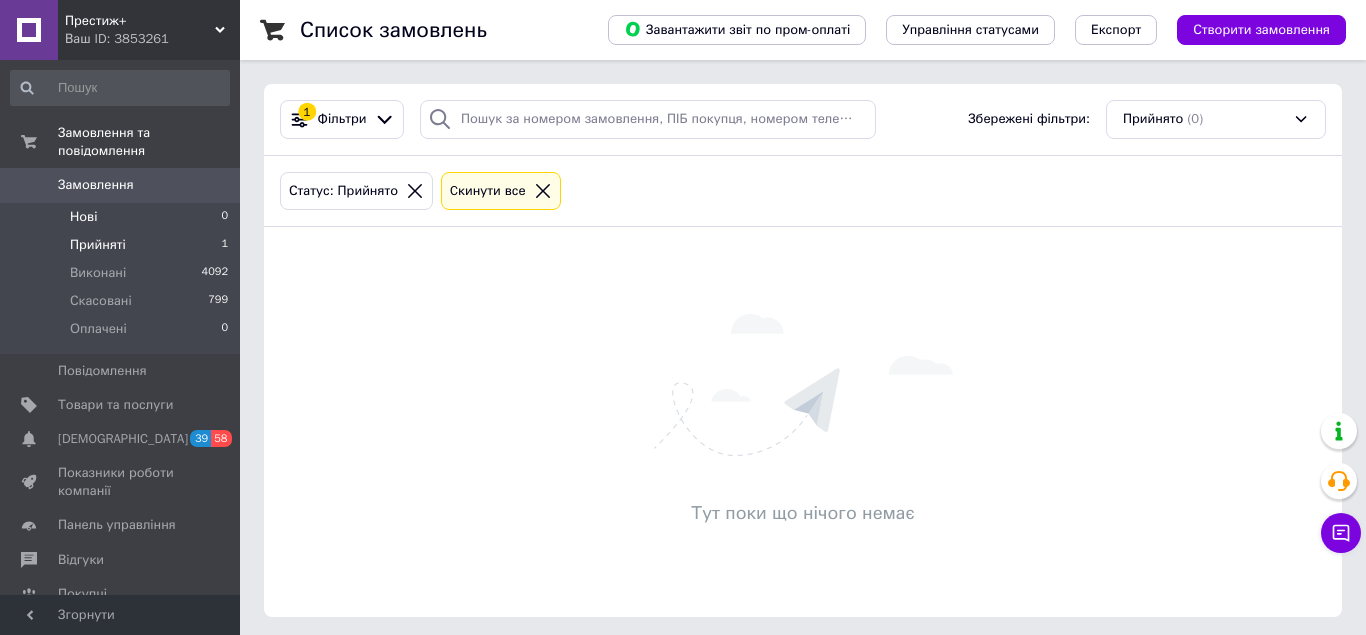 click on "Нові 0" at bounding box center [120, 217] 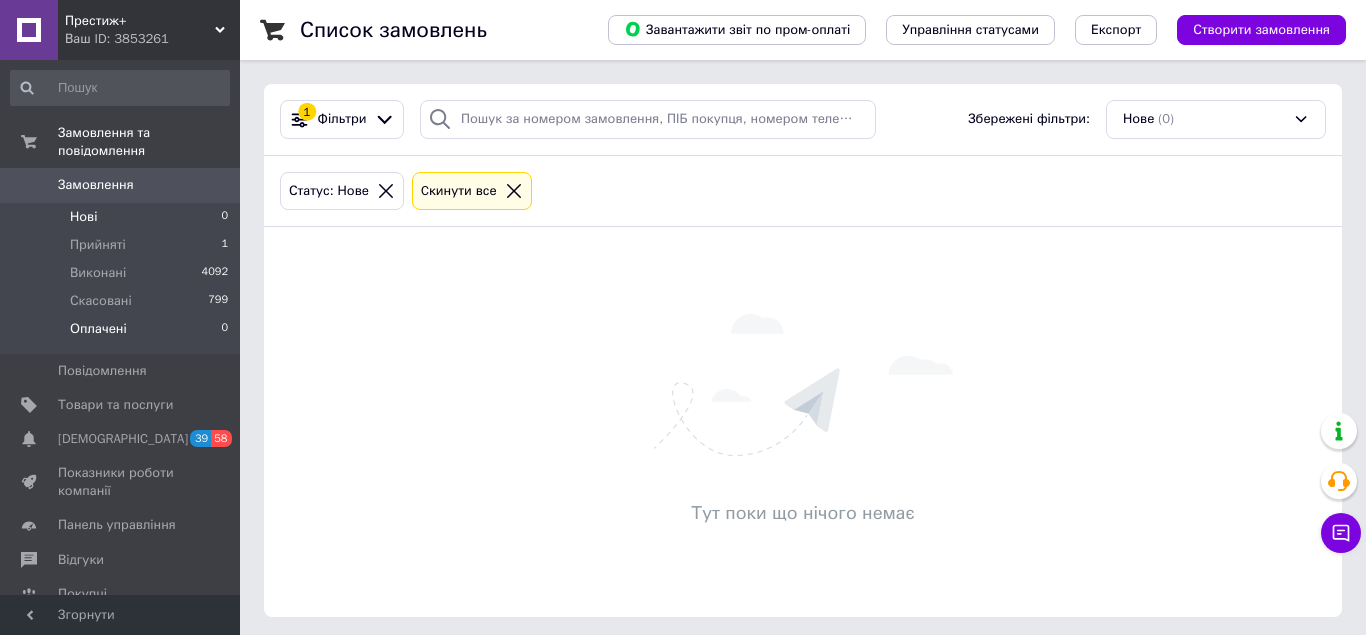 click on "Оплачені 0" at bounding box center (120, 334) 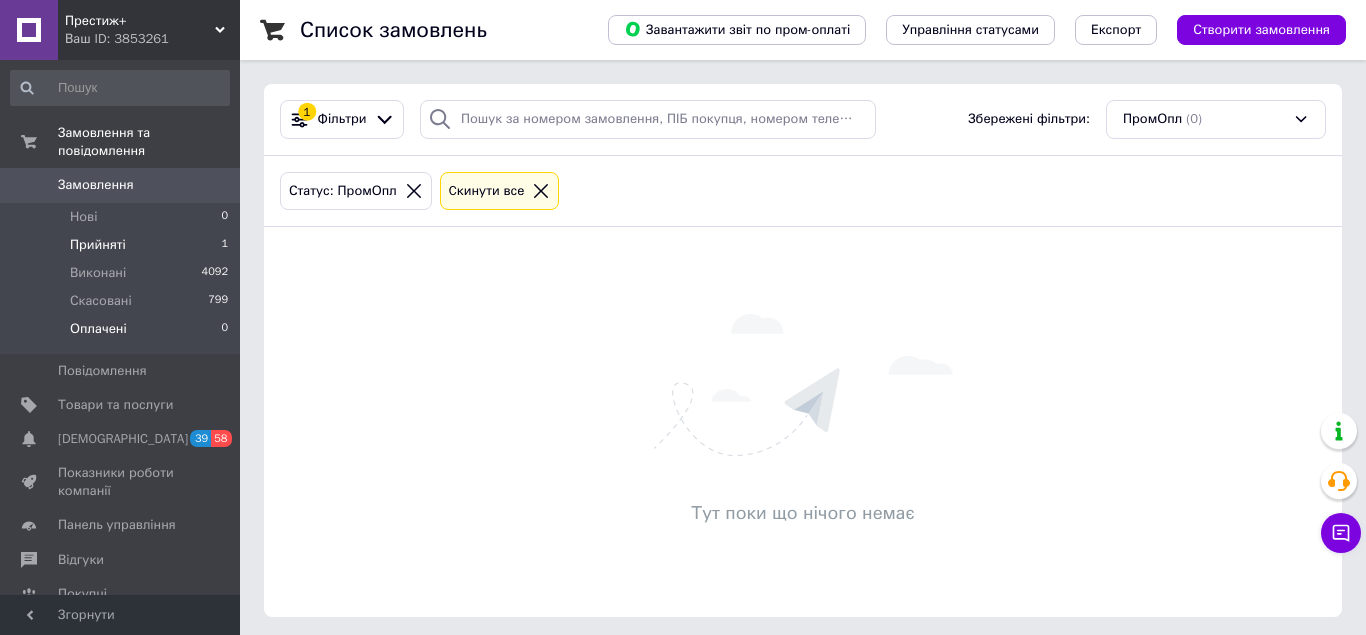 click on "Прийняті" at bounding box center (98, 245) 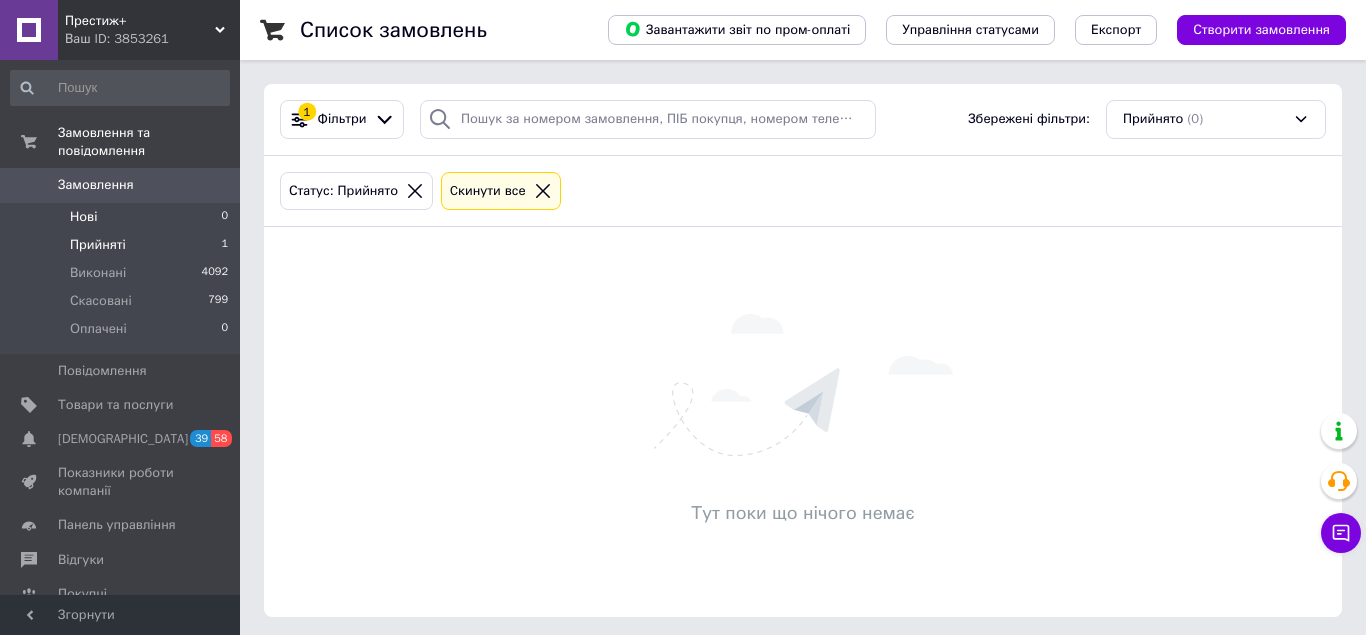 click on "Нові 0" at bounding box center [120, 217] 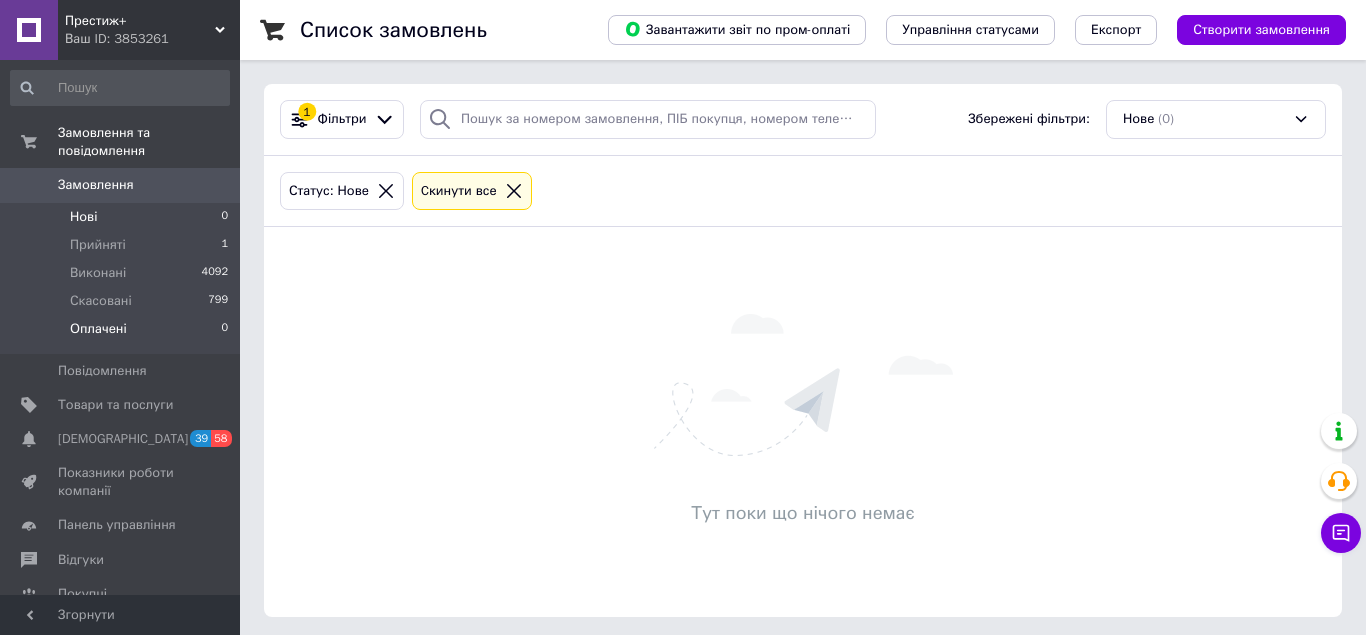 click on "Оплачені 0" at bounding box center [120, 334] 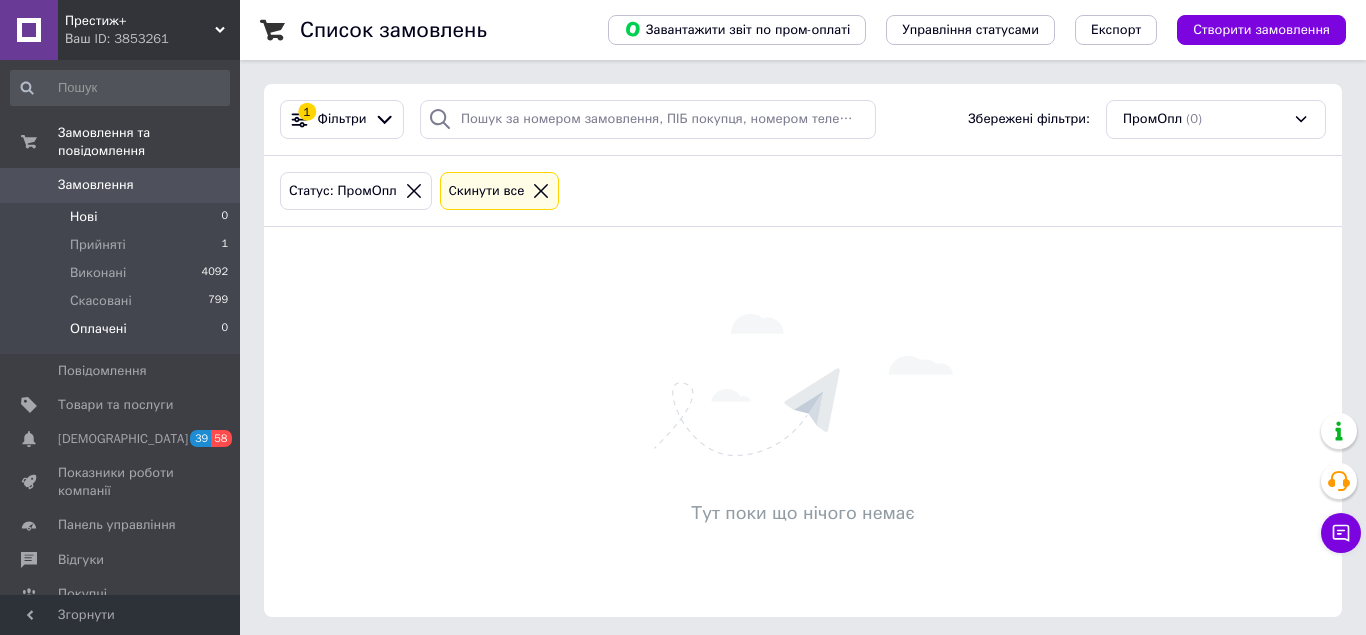 click on "Нові 0" at bounding box center (120, 217) 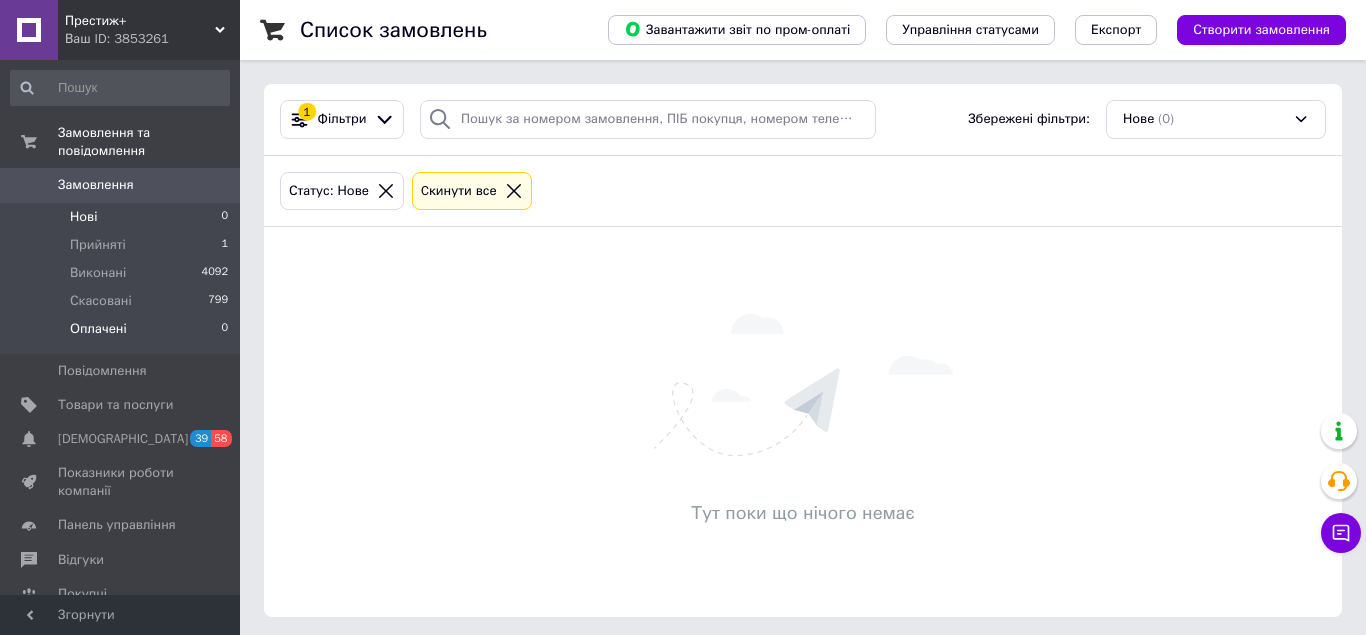 click on "Оплачені" at bounding box center (98, 329) 